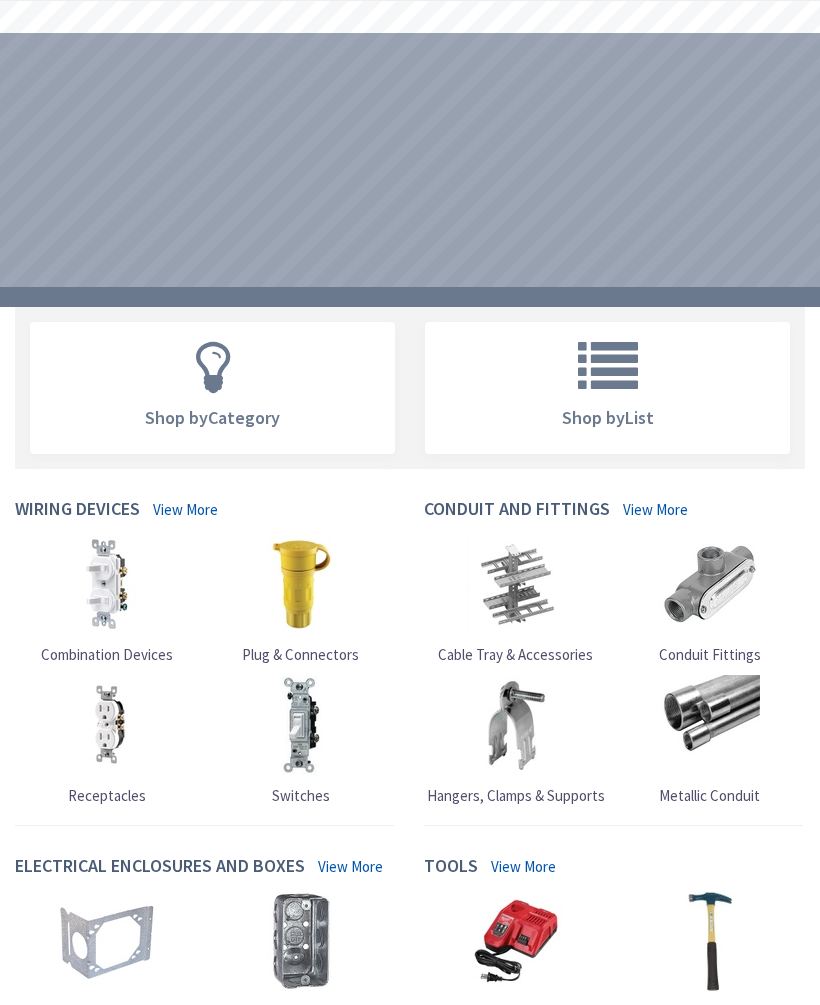 scroll, scrollTop: 0, scrollLeft: 0, axis: both 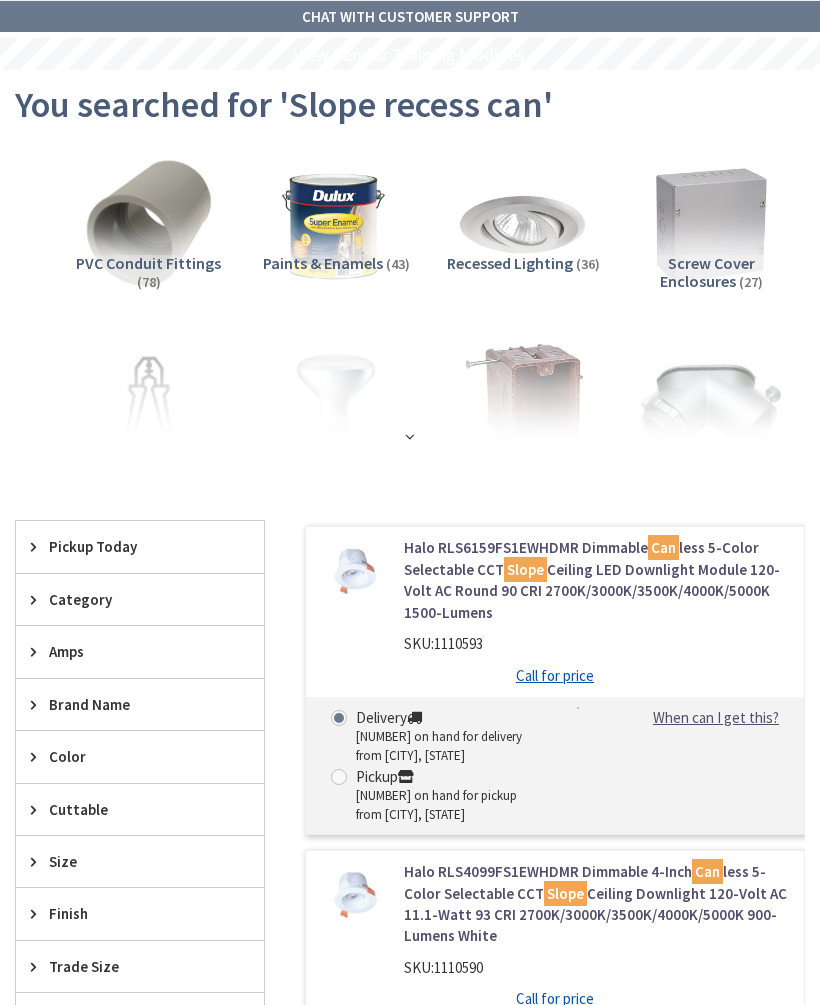 click on "CHAT WITH CUSTOMER SUPPORT" at bounding box center [410, 16] 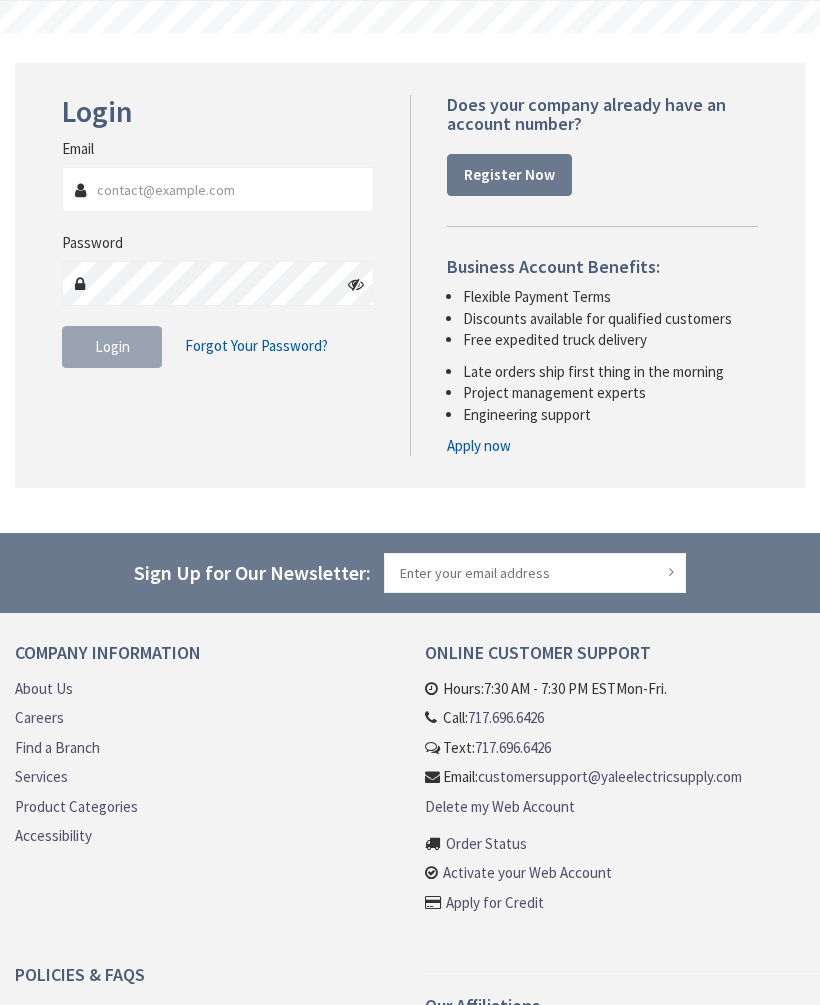 scroll, scrollTop: 0, scrollLeft: 0, axis: both 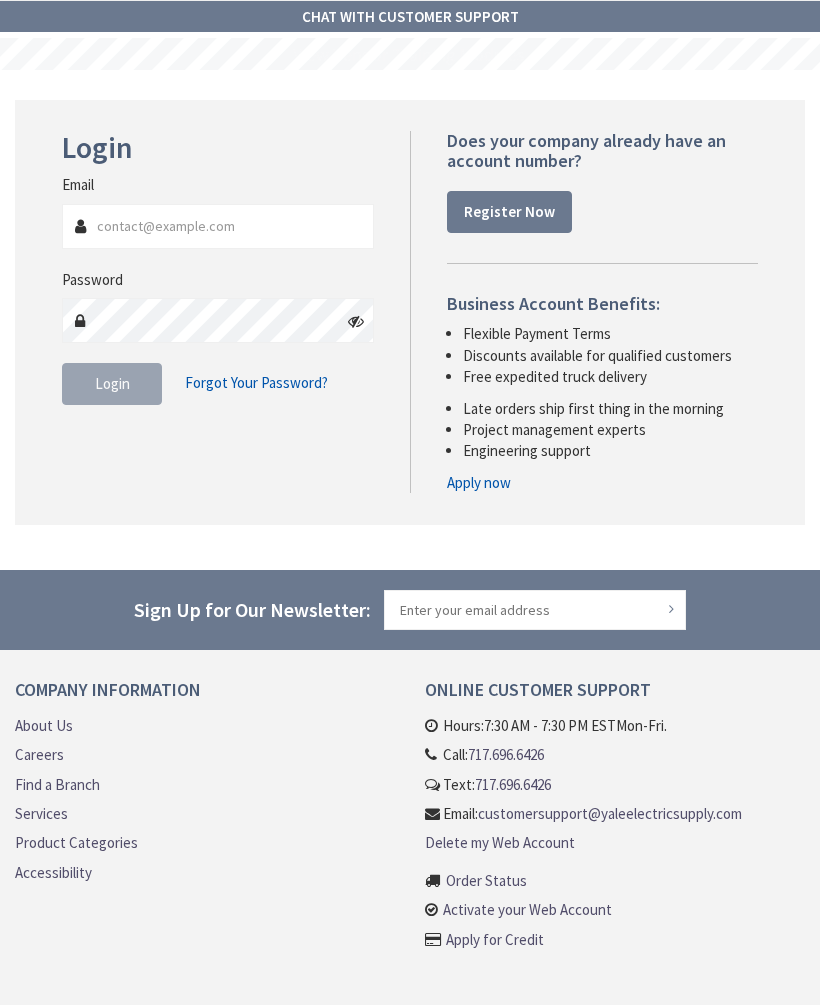 click on "Email" at bounding box center [217, 226] 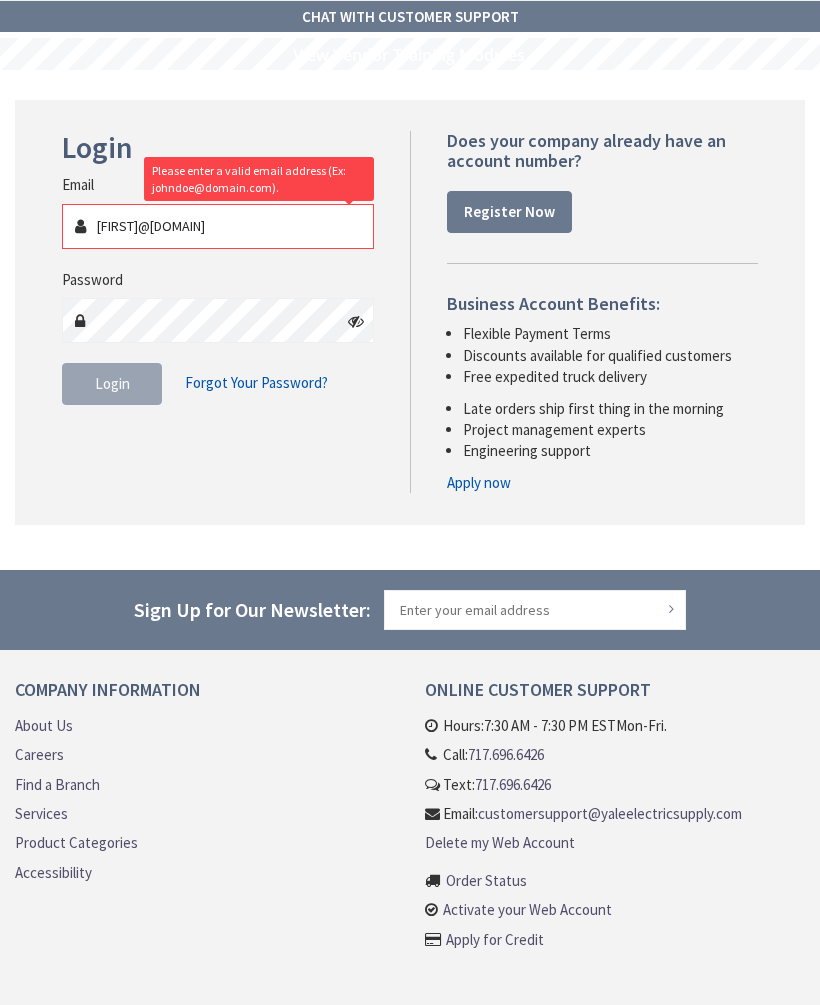 scroll, scrollTop: 0, scrollLeft: 0, axis: both 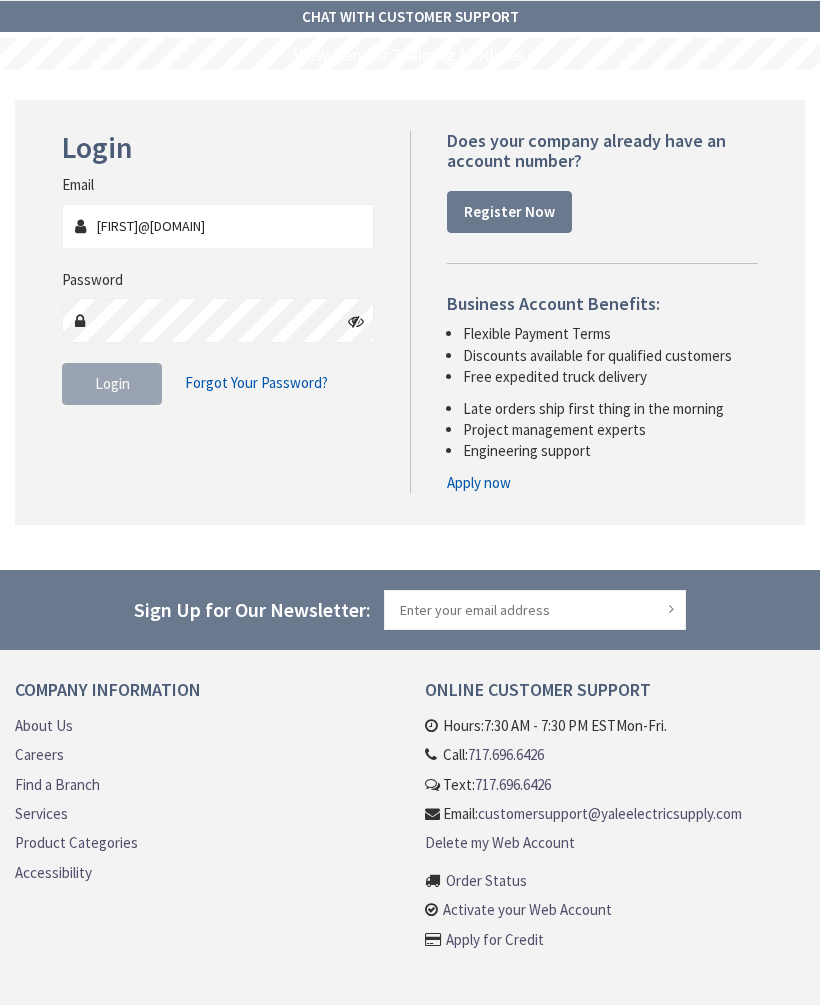 type on "dustin@ibachselectric.com" 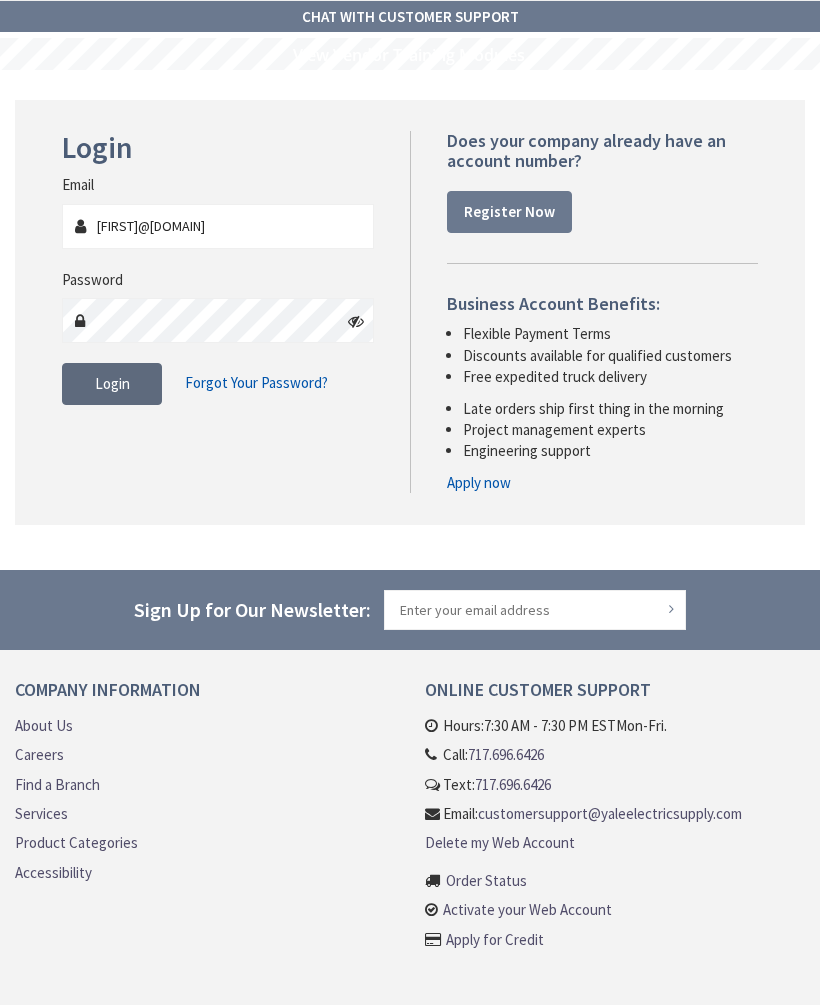 click on "Login" at bounding box center [112, 384] 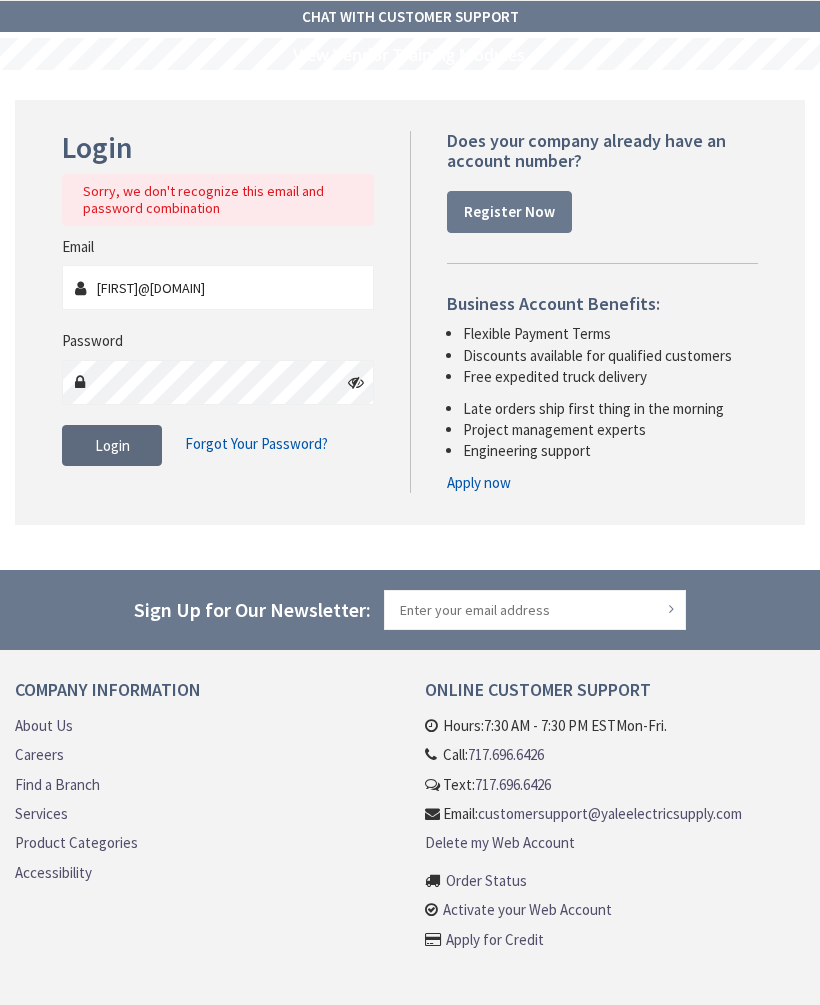 click on "Login" at bounding box center [112, 446] 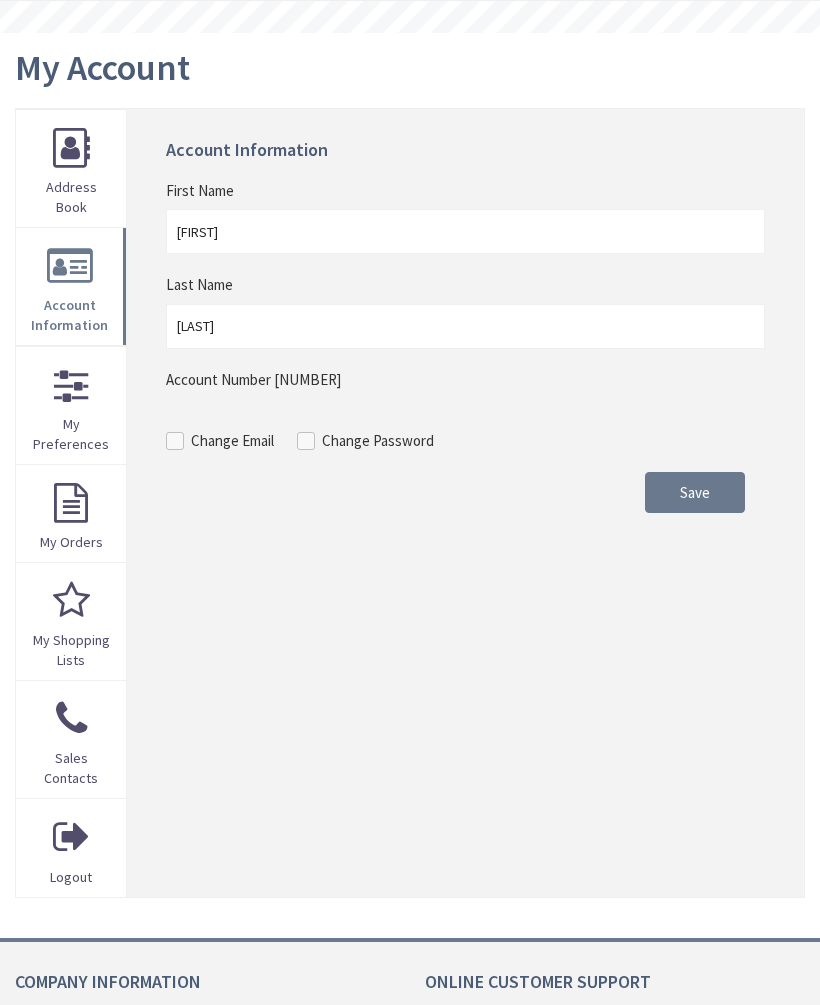scroll, scrollTop: 0, scrollLeft: 0, axis: both 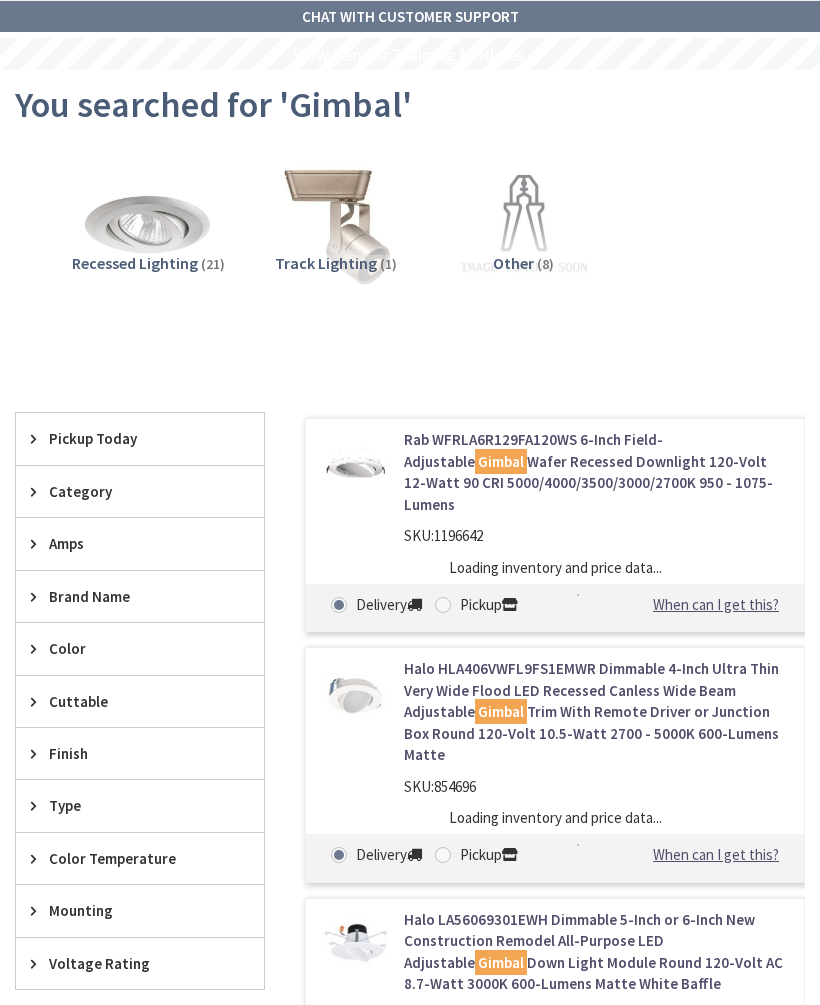 click on "Halo HLA406VWFL9FS1EMWR Dimmable 4-Inch Ultra Thin Very Wide Flood LED Recessed Canless Wide Beam Adjustable  Gimbal  Trim With Remote Driver or Junction Box Round 120-Volt 10.5-Watt 2700 - 5000K 600-Lumens Matte" at bounding box center (596, 711) 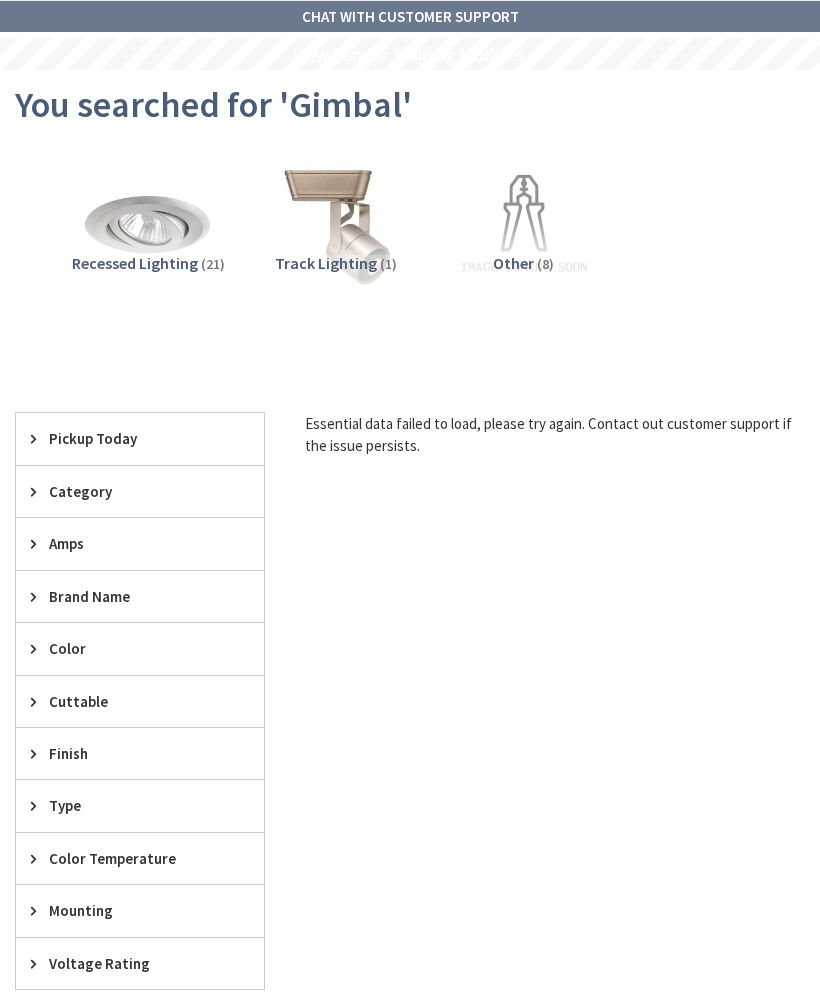 click on "Essential data failed to load, please try again. Contact out customer support if the issue persists." at bounding box center (535, 701) 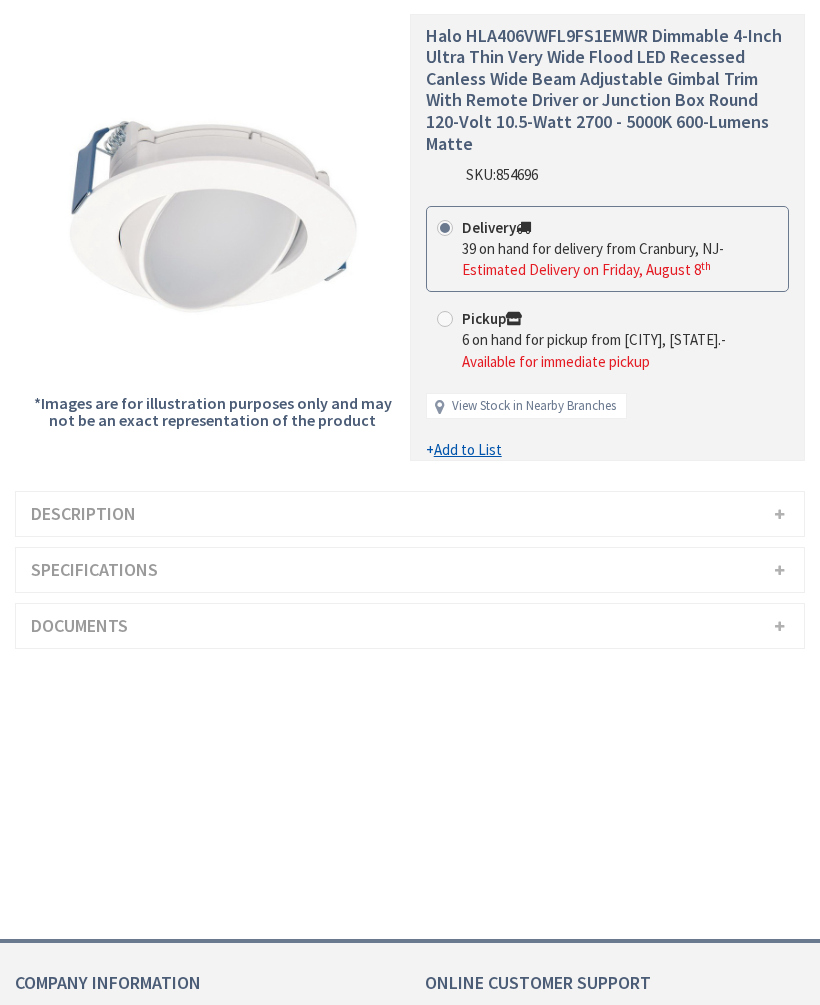 scroll, scrollTop: 102, scrollLeft: 0, axis: vertical 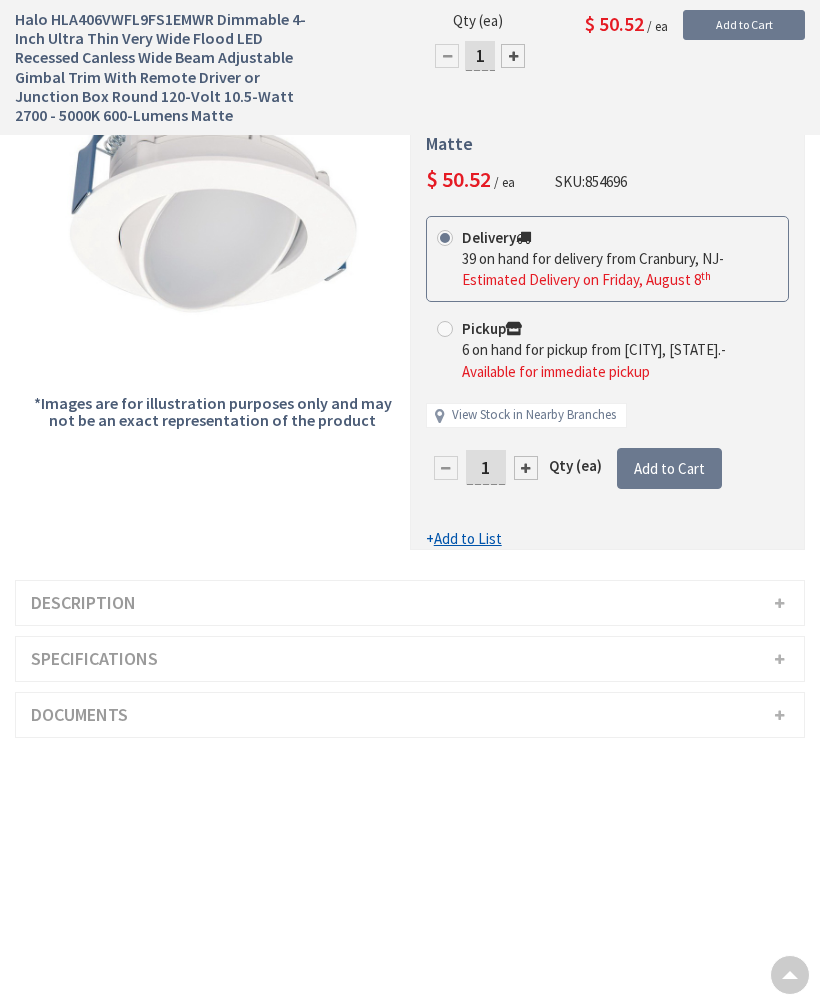 click on "Specifications" at bounding box center (410, 659) 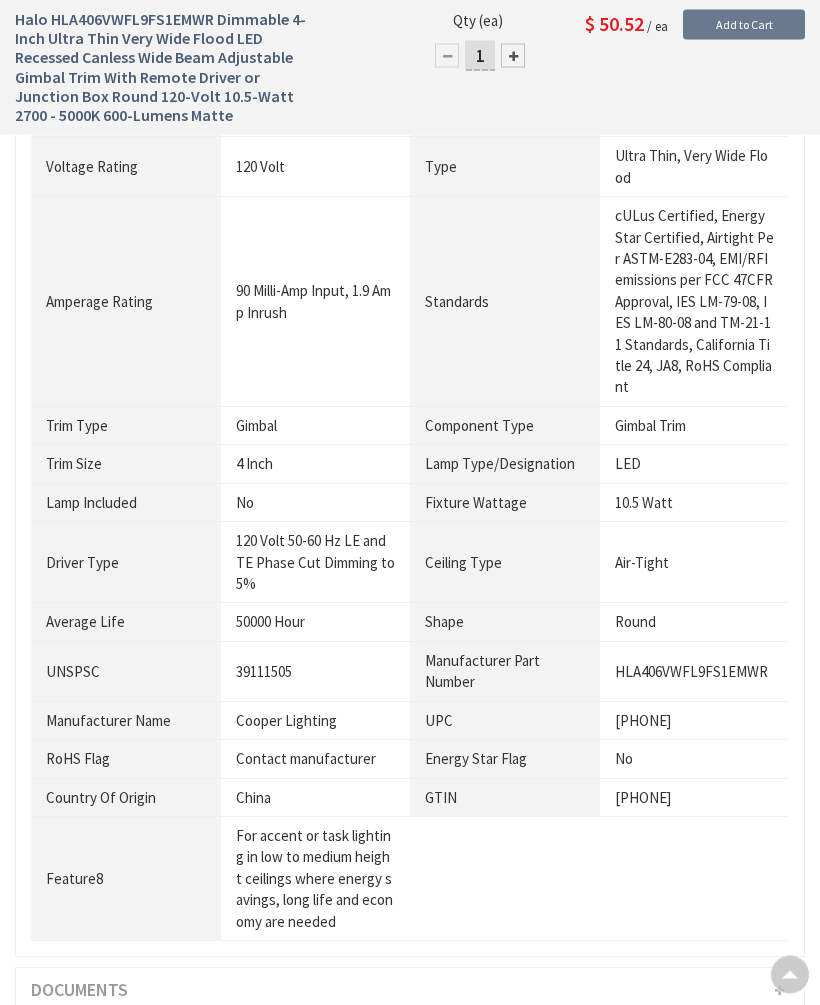 scroll, scrollTop: 1076, scrollLeft: 0, axis: vertical 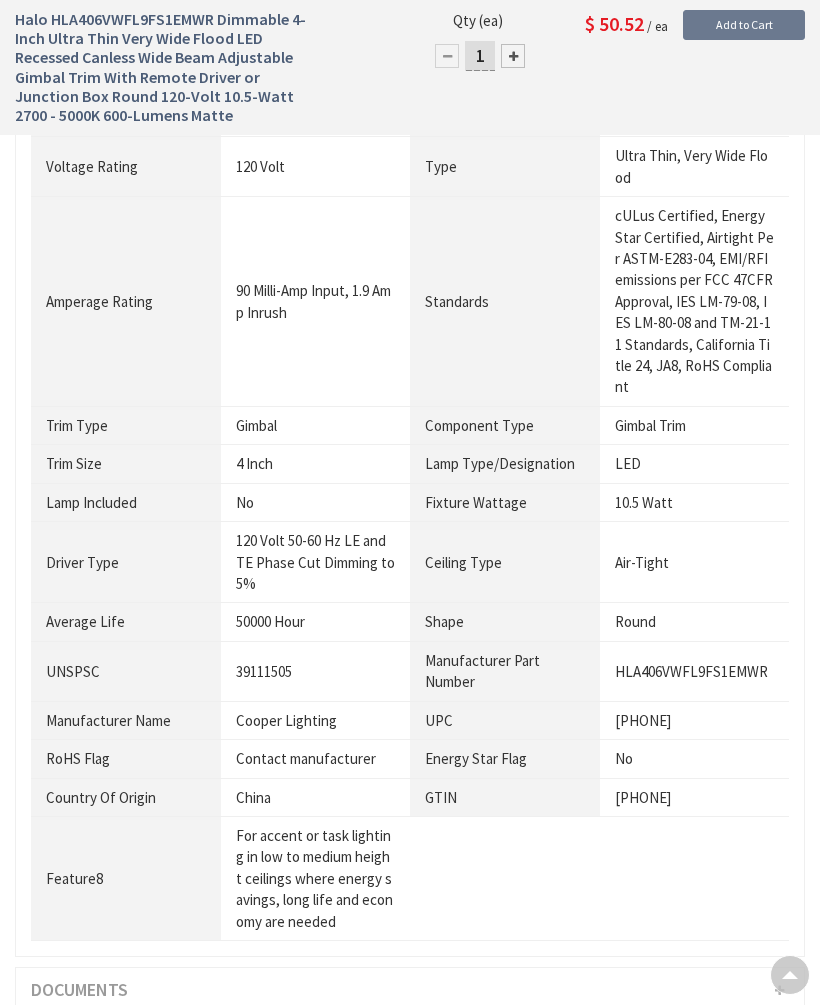 click on "Documents" at bounding box center [410, 990] 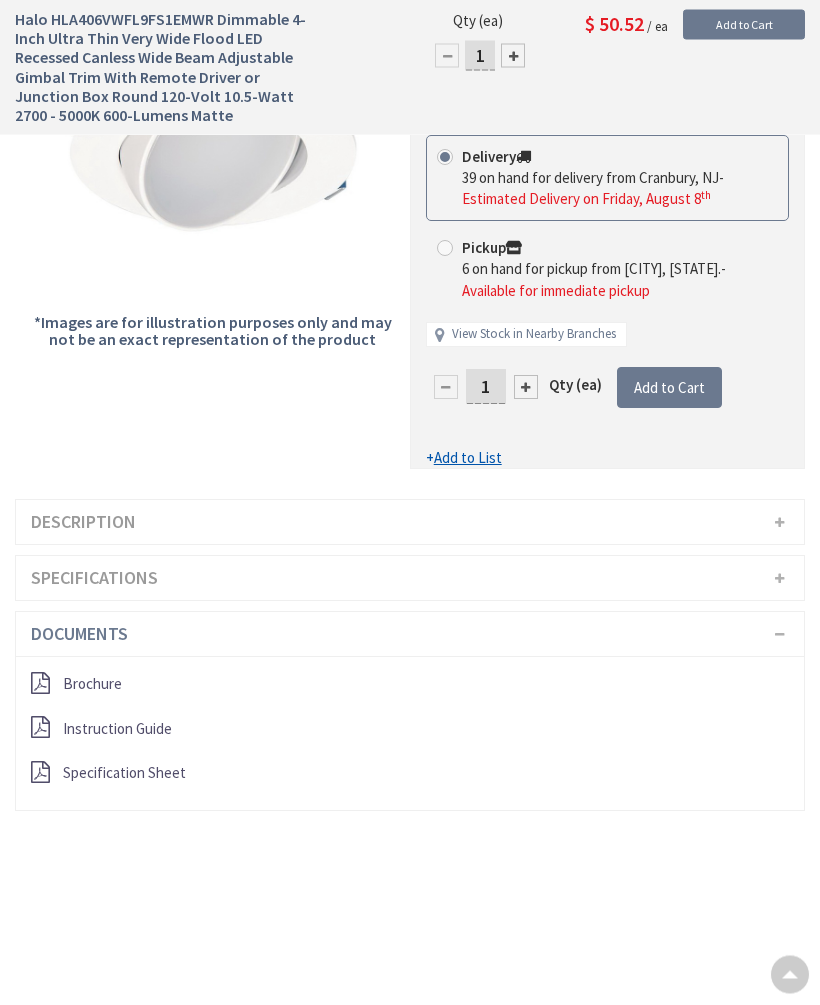 scroll, scrollTop: 245, scrollLeft: 0, axis: vertical 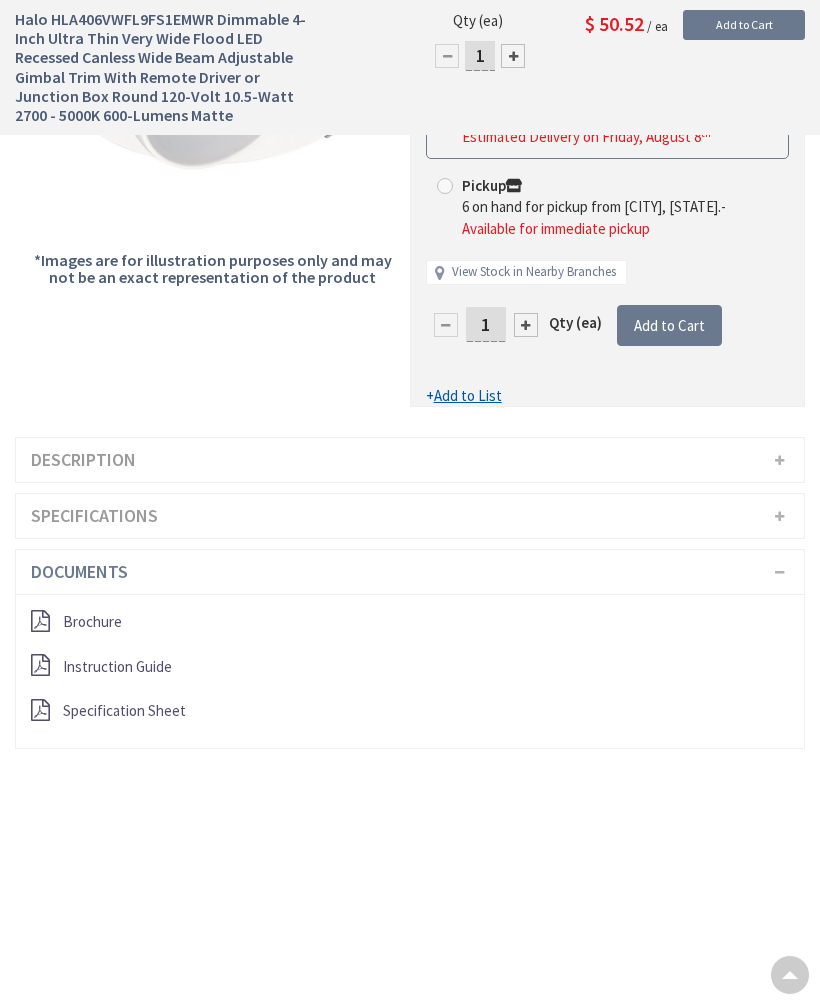 click on "Specification Sheet" at bounding box center (124, 710) 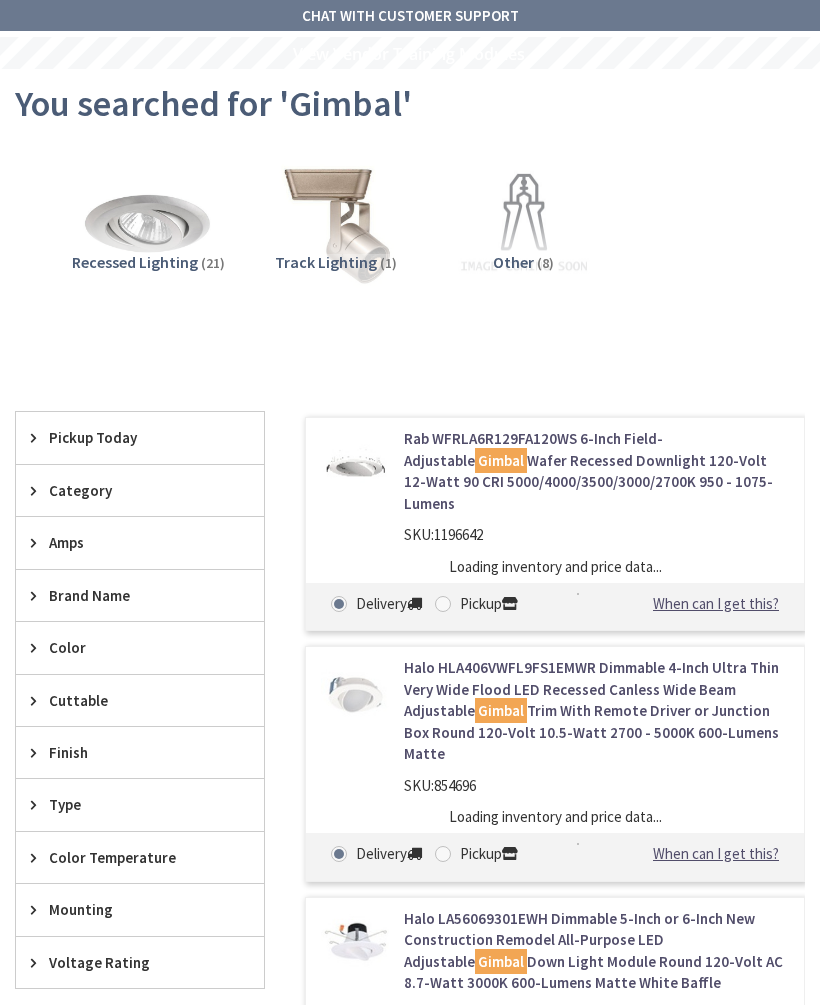 scroll, scrollTop: 0, scrollLeft: 0, axis: both 